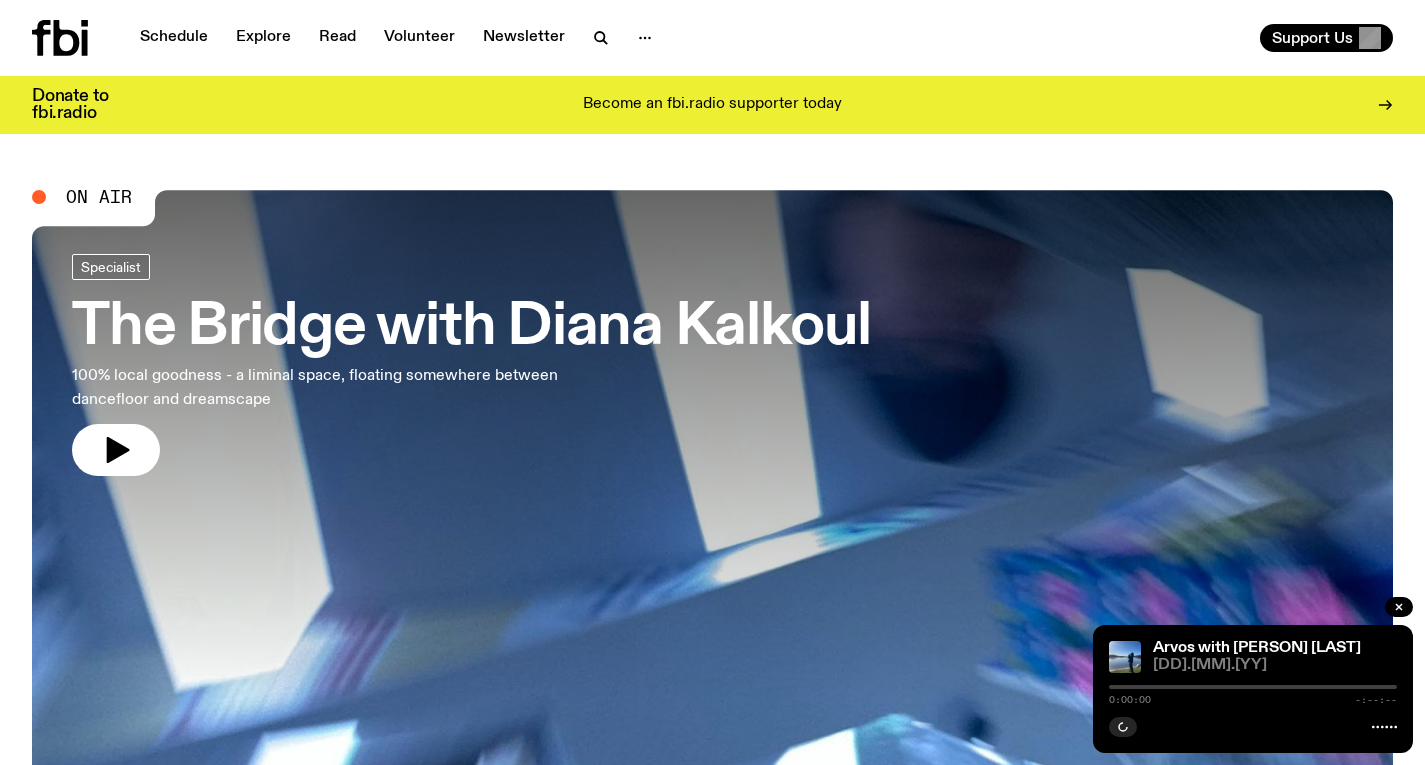 scroll, scrollTop: 0, scrollLeft: 0, axis: both 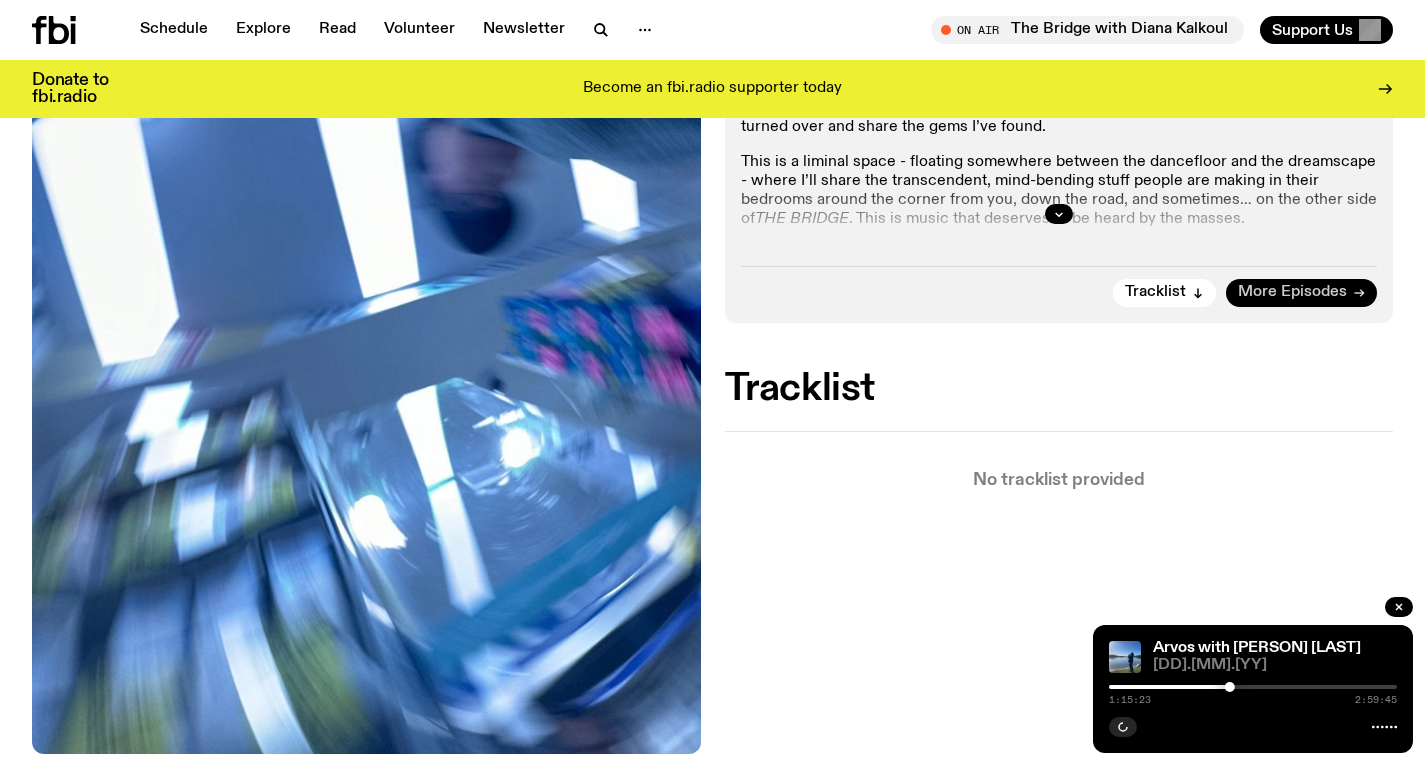 click on "More Episodes" at bounding box center [1301, 293] 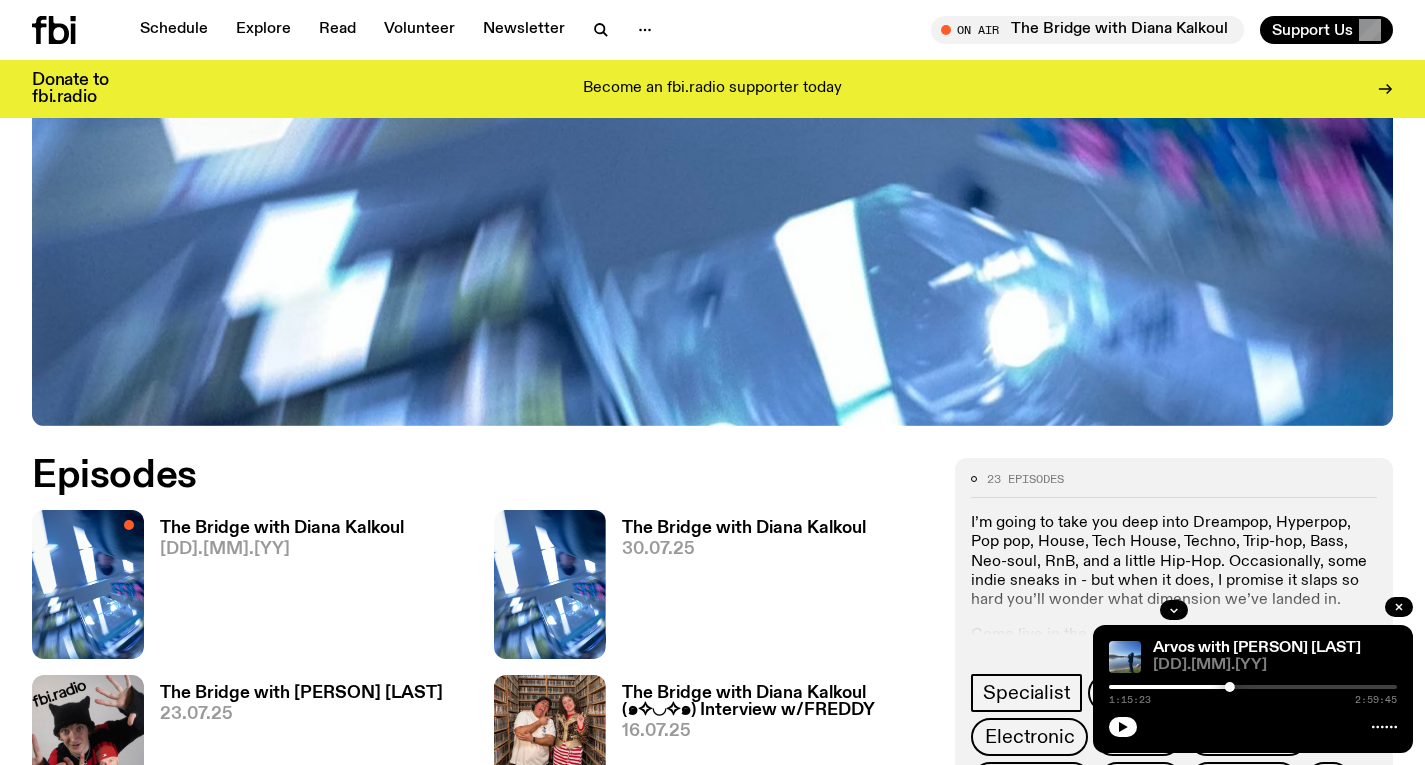 scroll, scrollTop: 864, scrollLeft: 0, axis: vertical 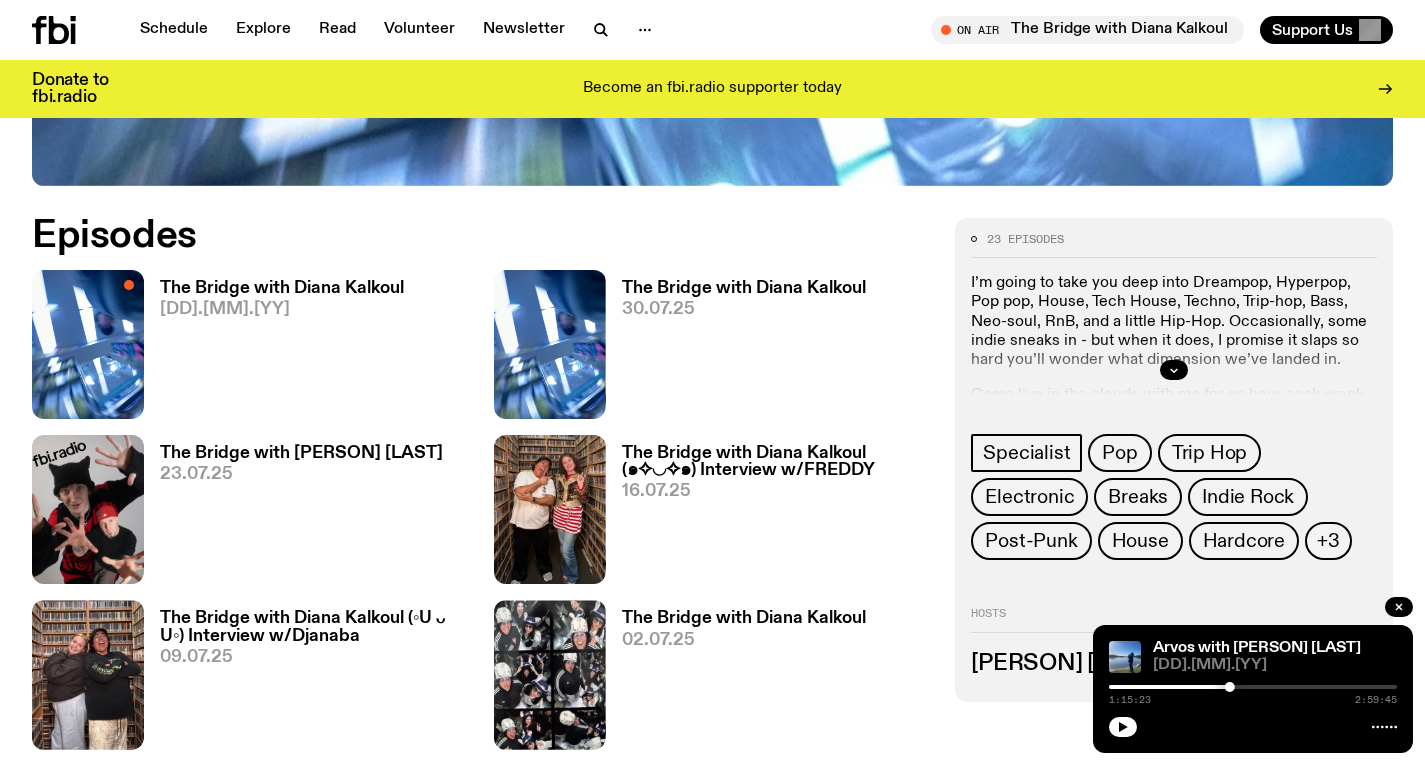 click on "The Bridge with Diana Kalkoul" at bounding box center (744, 288) 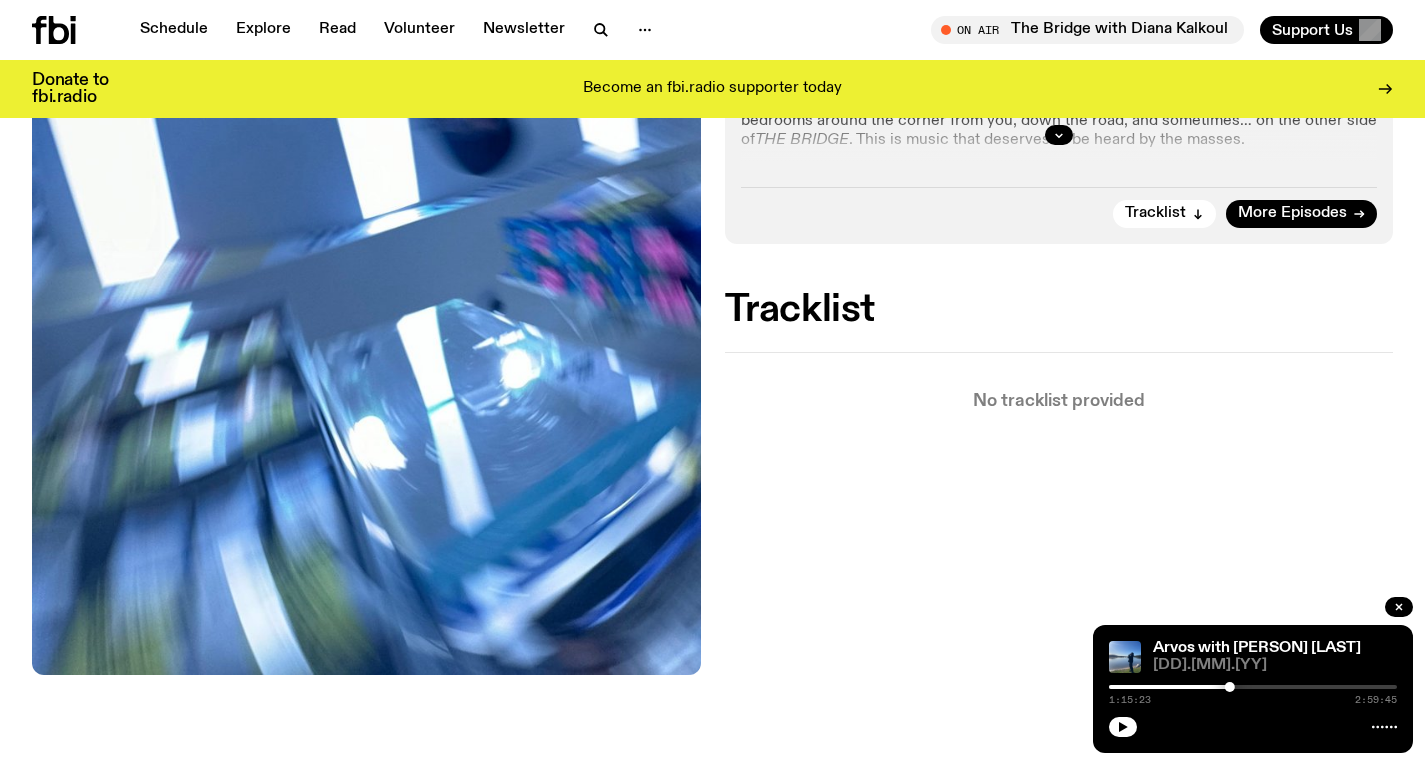 scroll, scrollTop: 517, scrollLeft: 0, axis: vertical 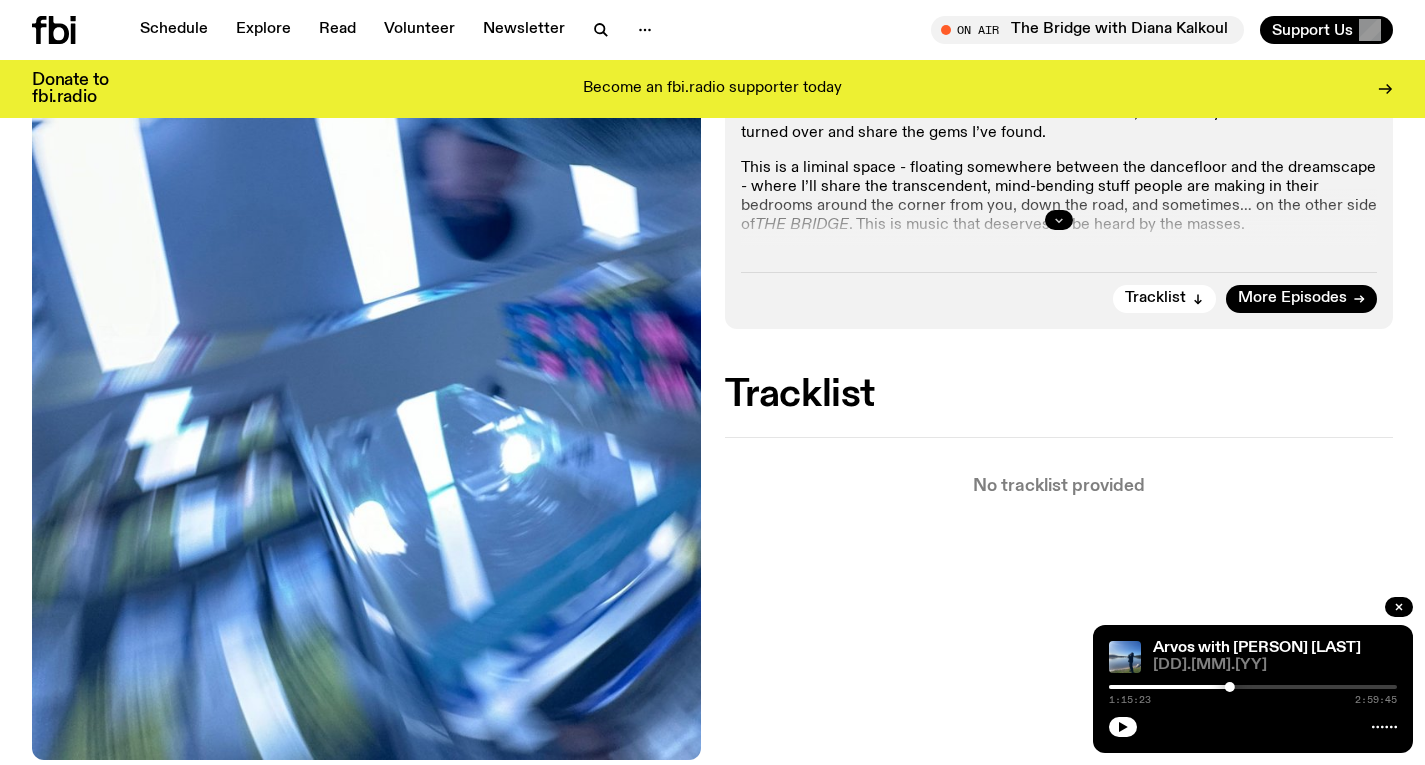 click at bounding box center (1059, 220) 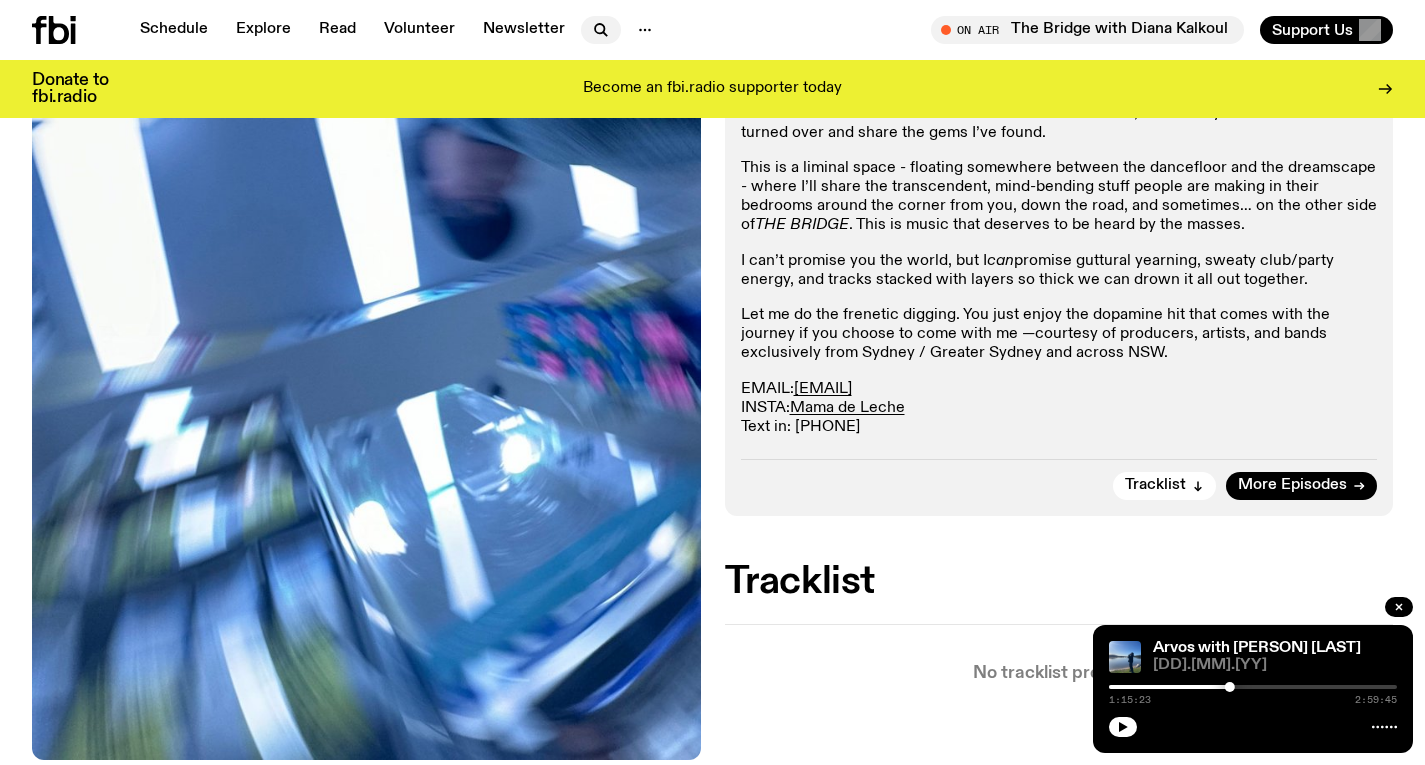 click 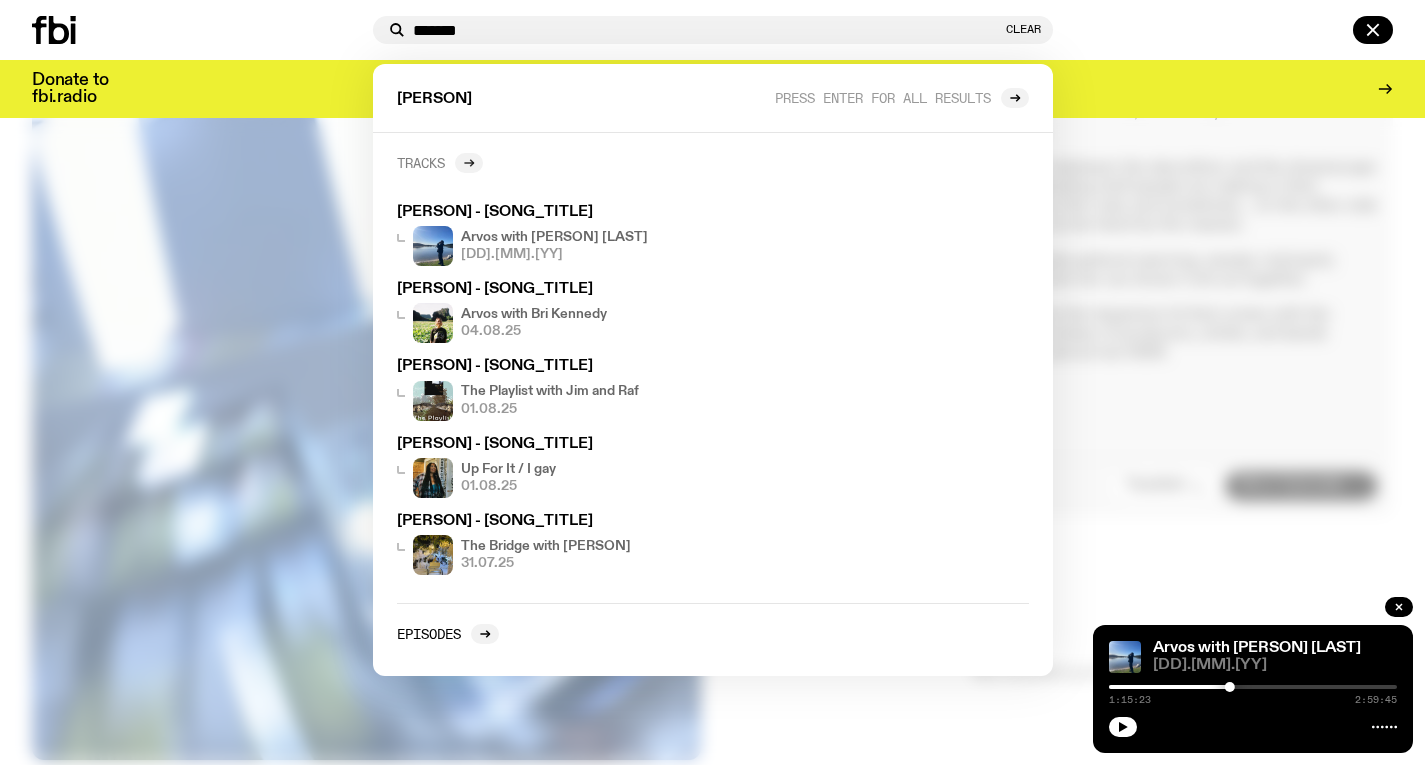 type on "******" 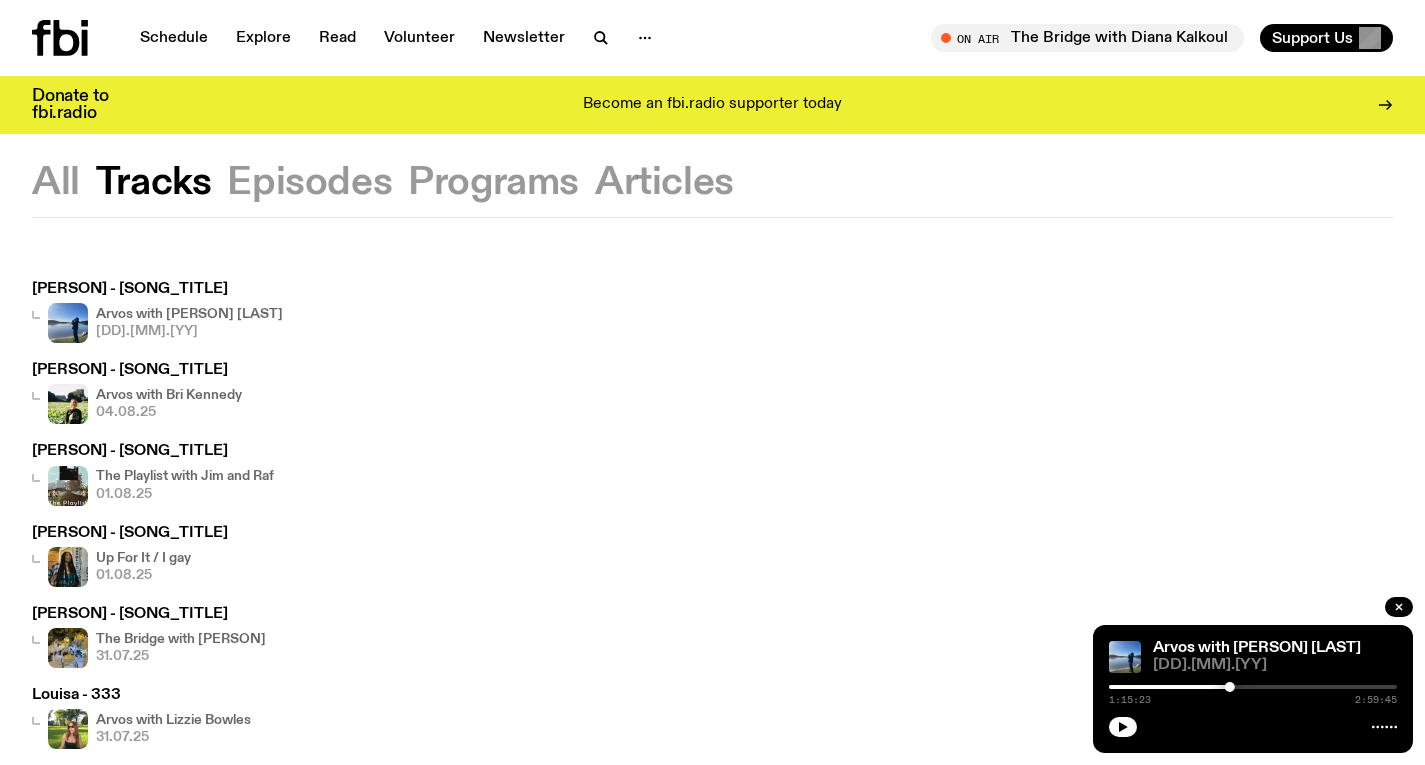 scroll, scrollTop: 0, scrollLeft: 0, axis: both 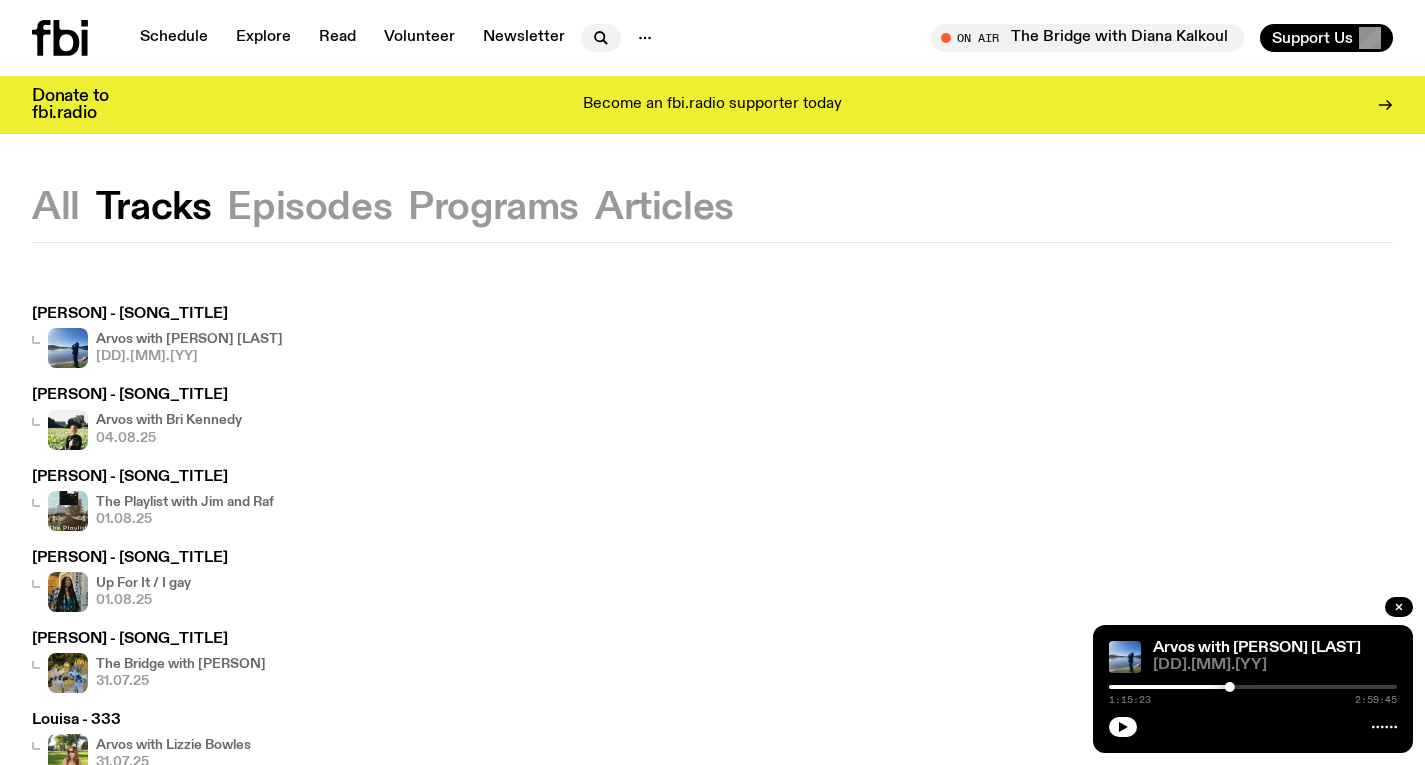 click 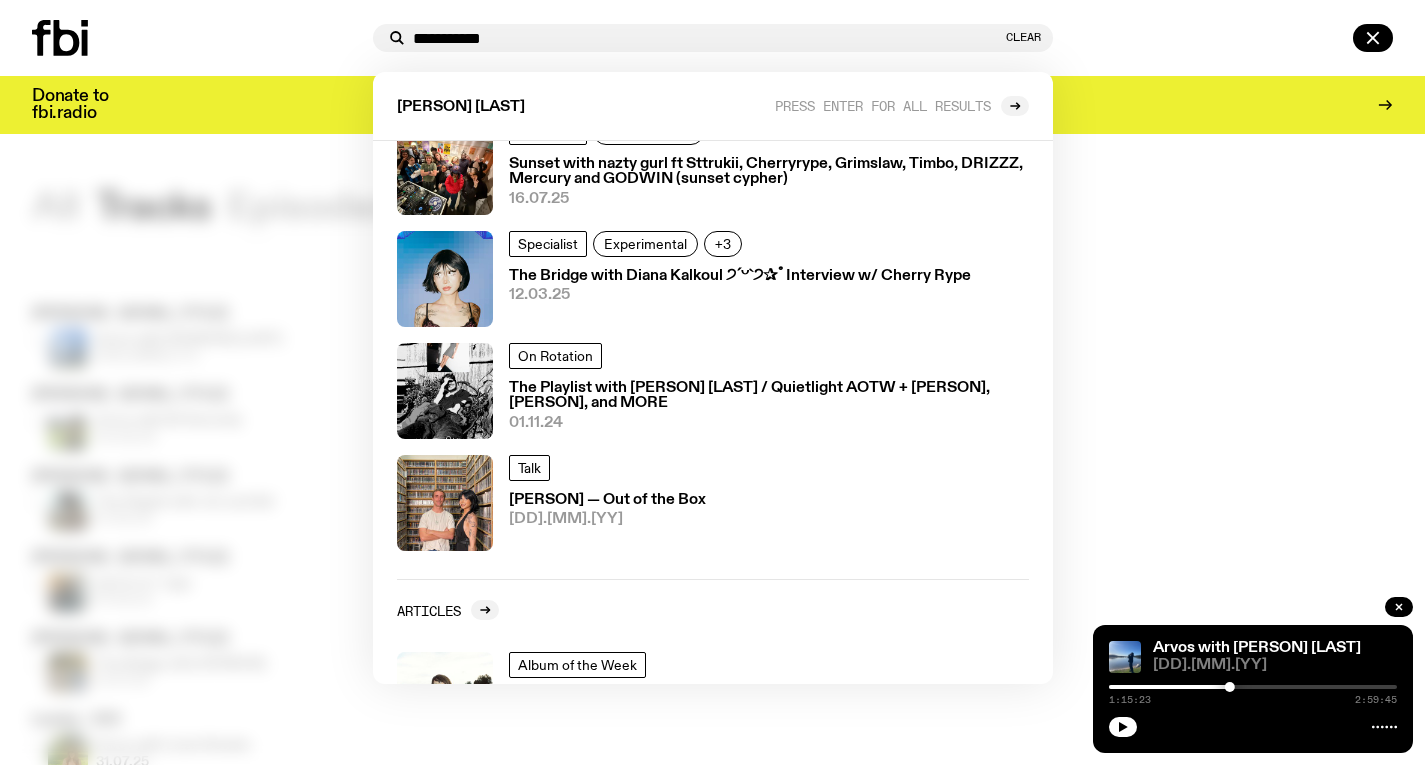 scroll, scrollTop: 657, scrollLeft: 0, axis: vertical 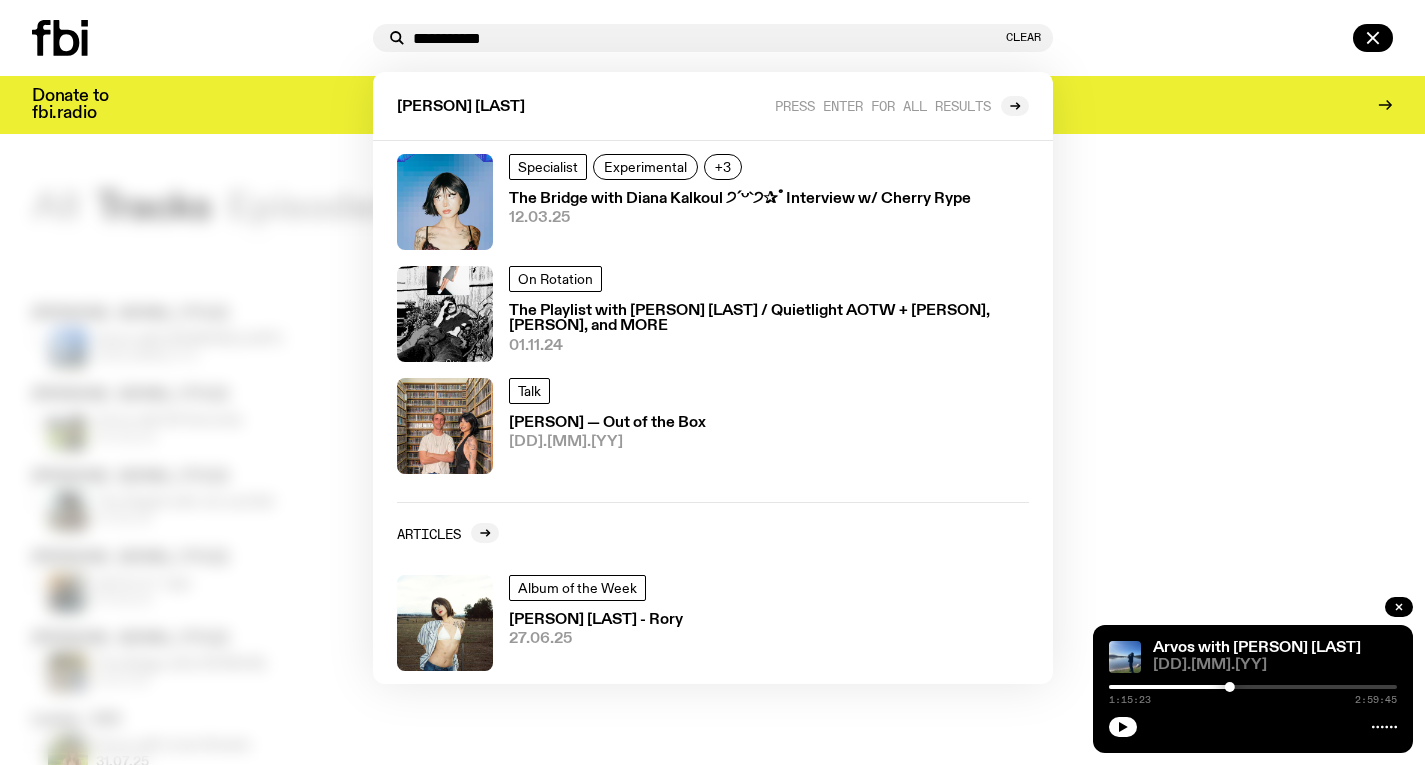 type on "**********" 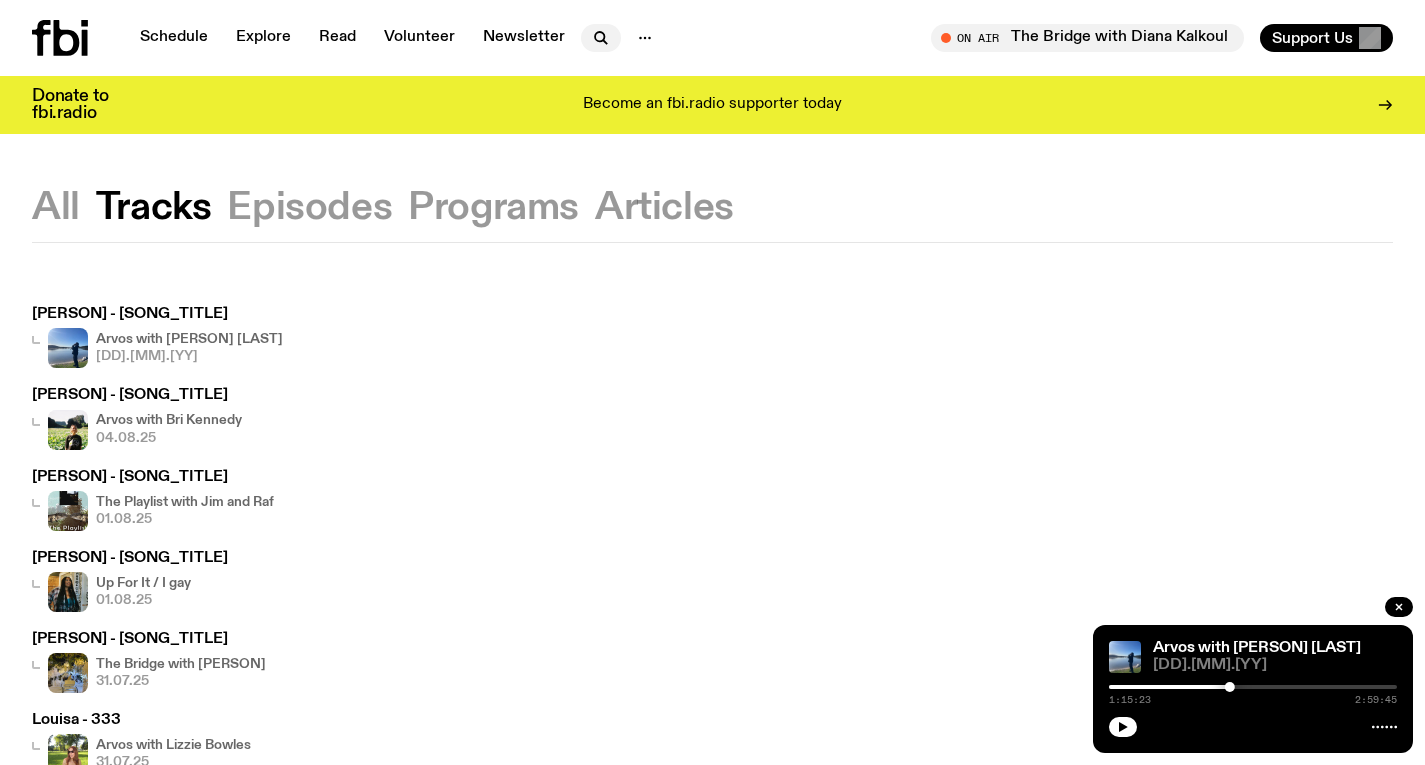 click 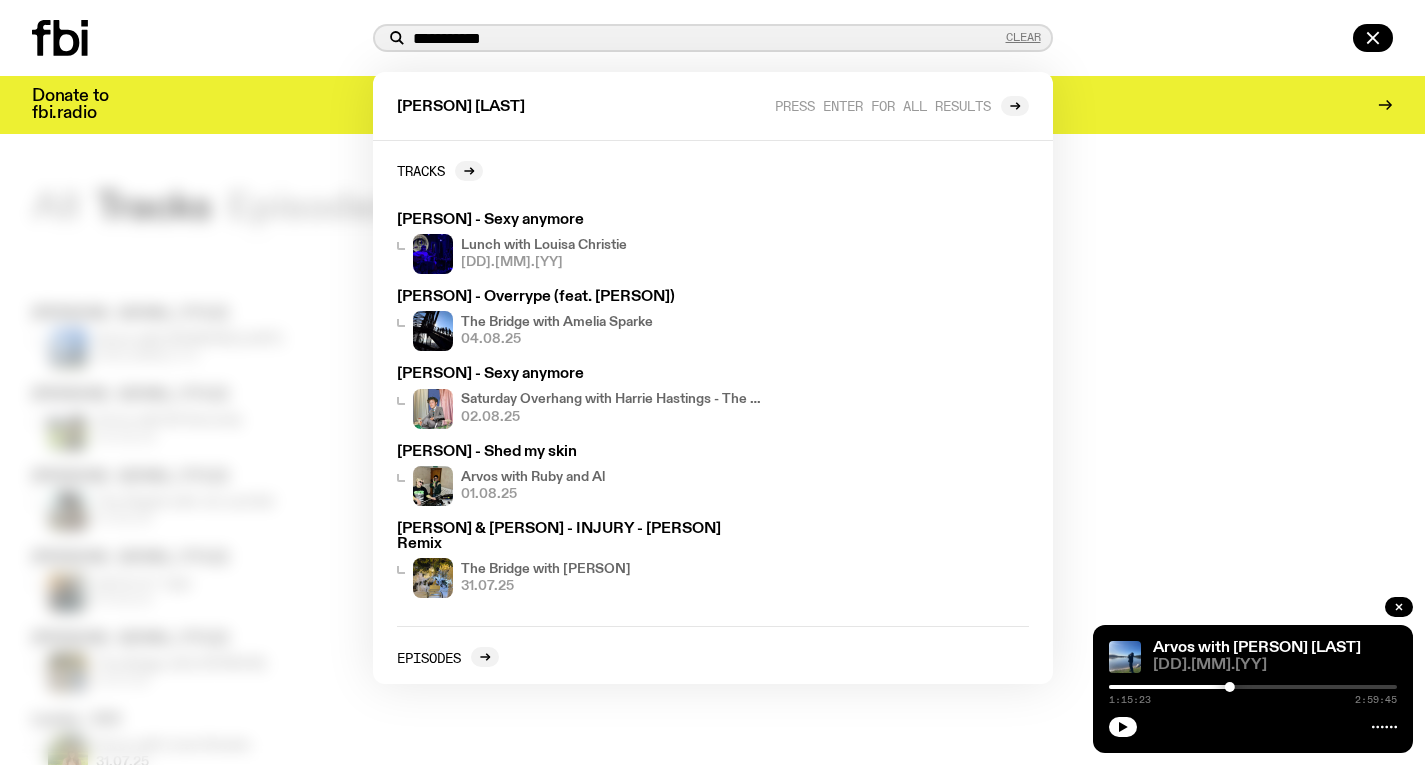 click on "Clear" at bounding box center (1023, 37) 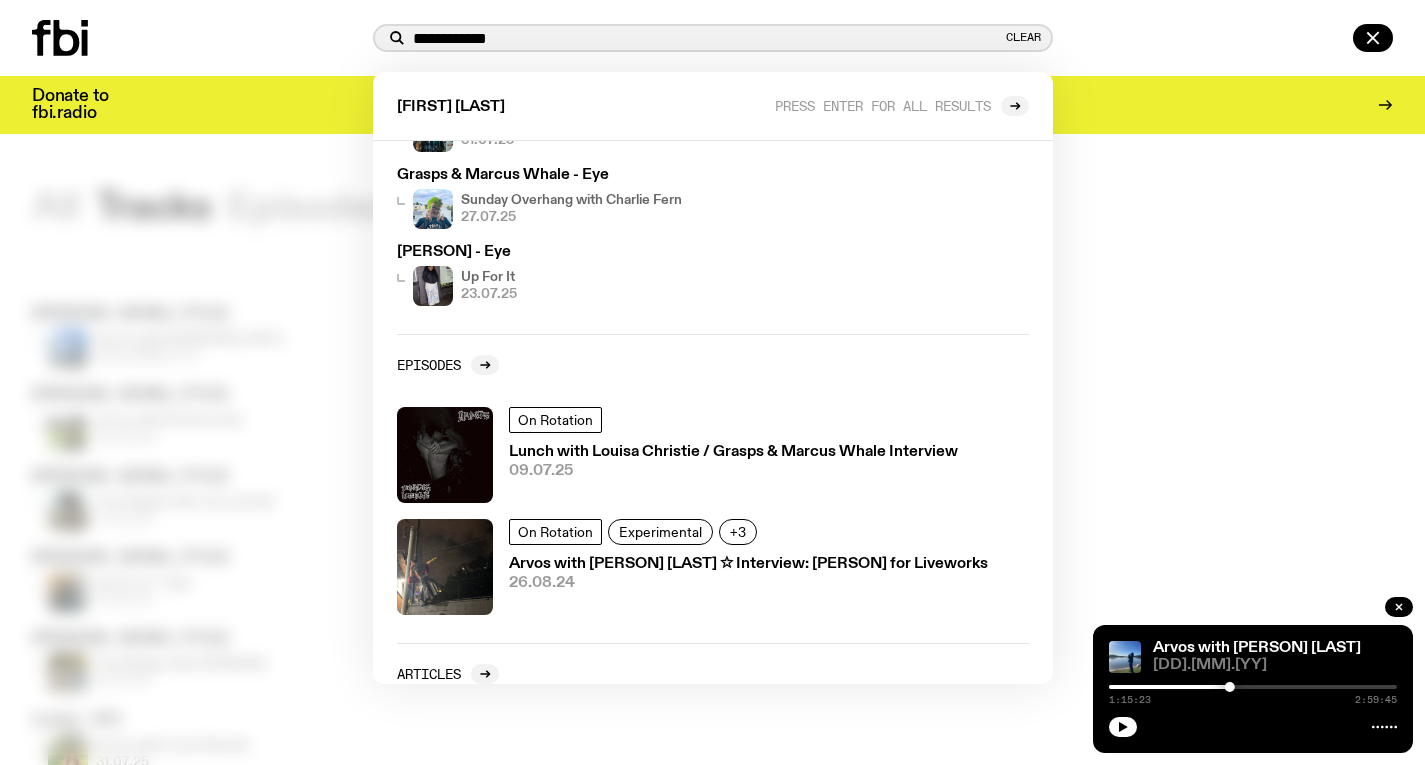scroll, scrollTop: 433, scrollLeft: 0, axis: vertical 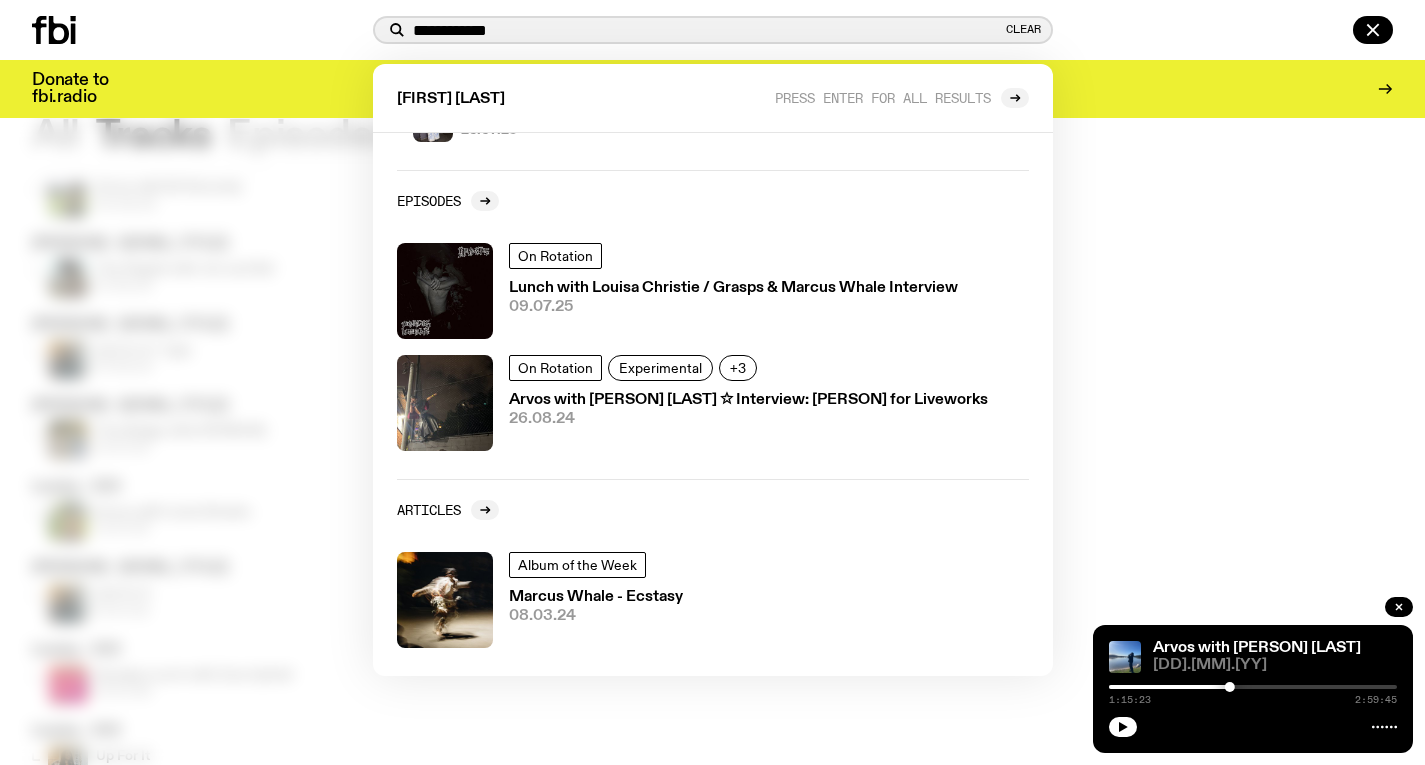 type on "**********" 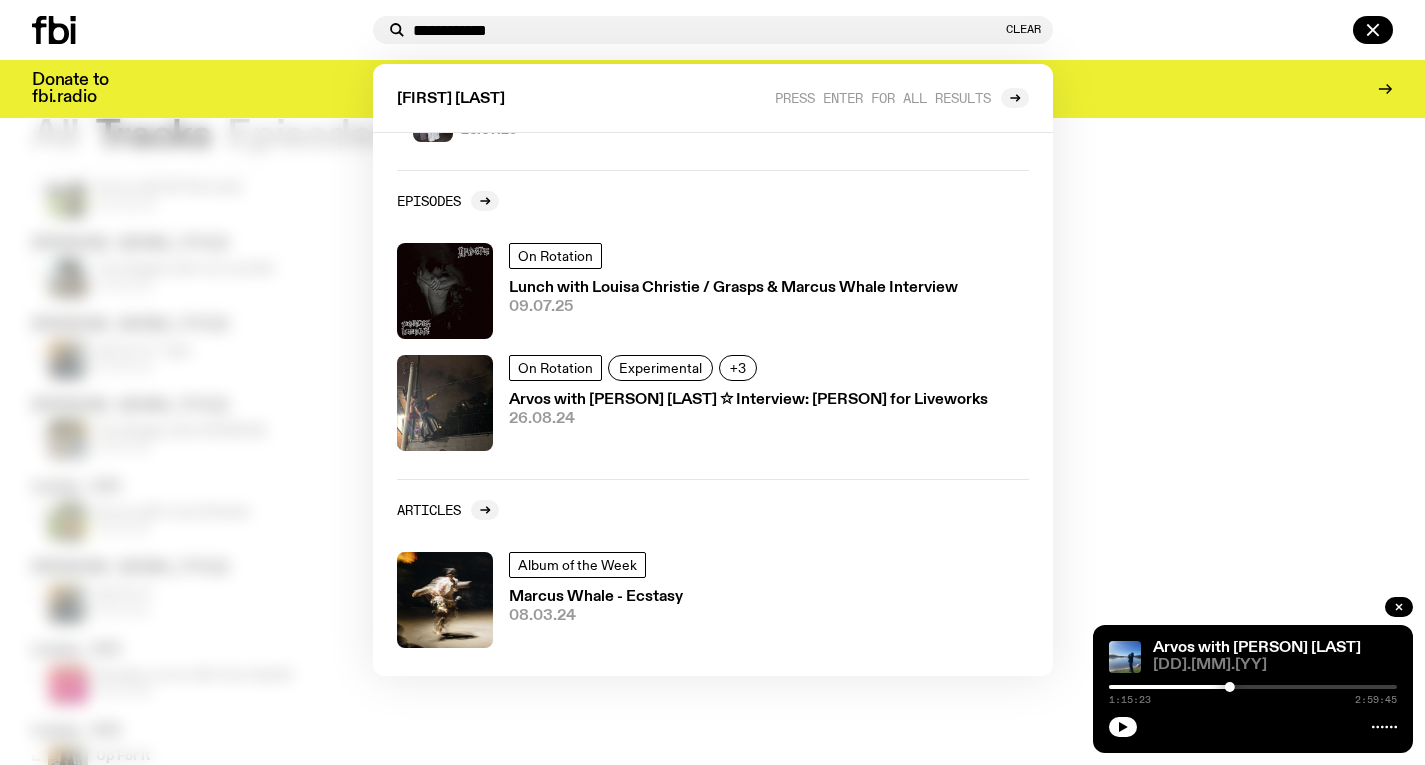 click at bounding box center [712, 382] 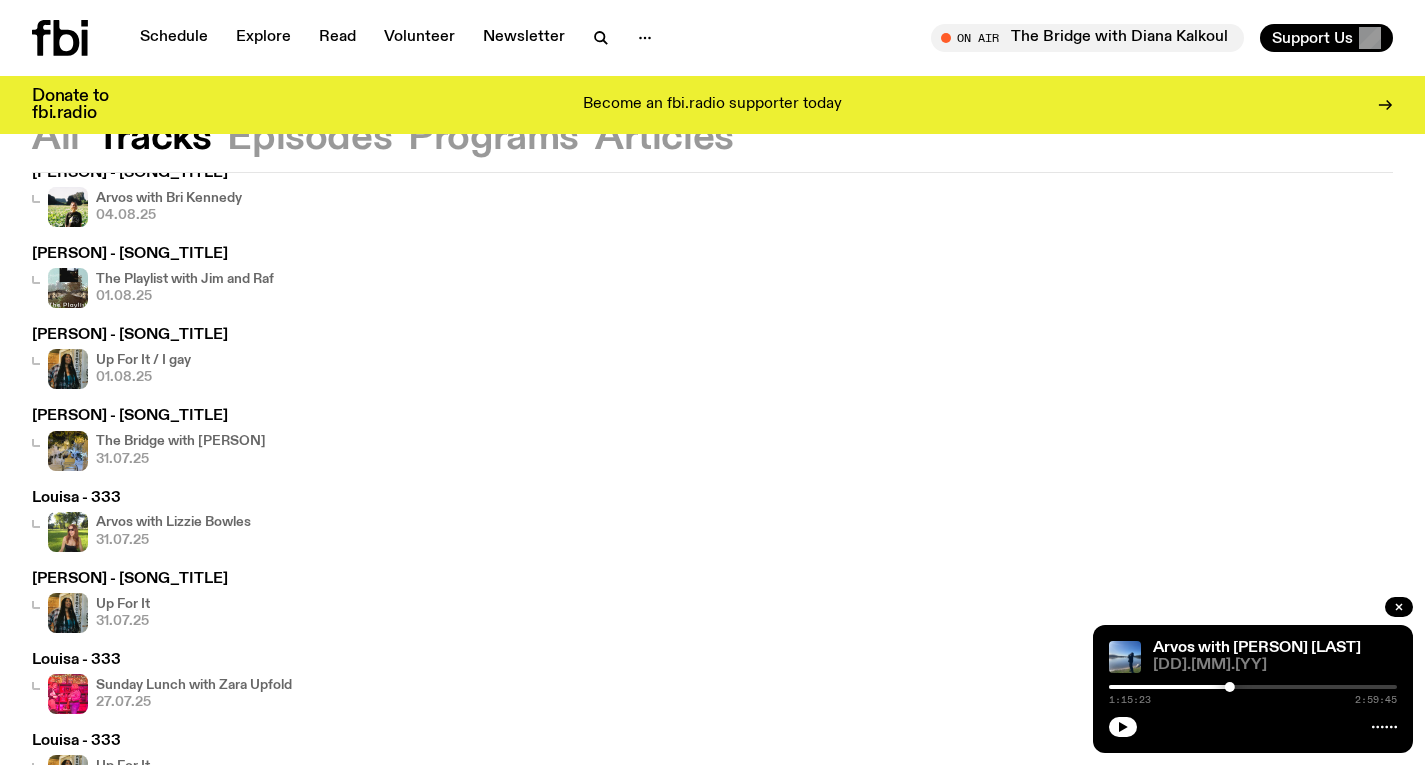 scroll, scrollTop: 0, scrollLeft: 0, axis: both 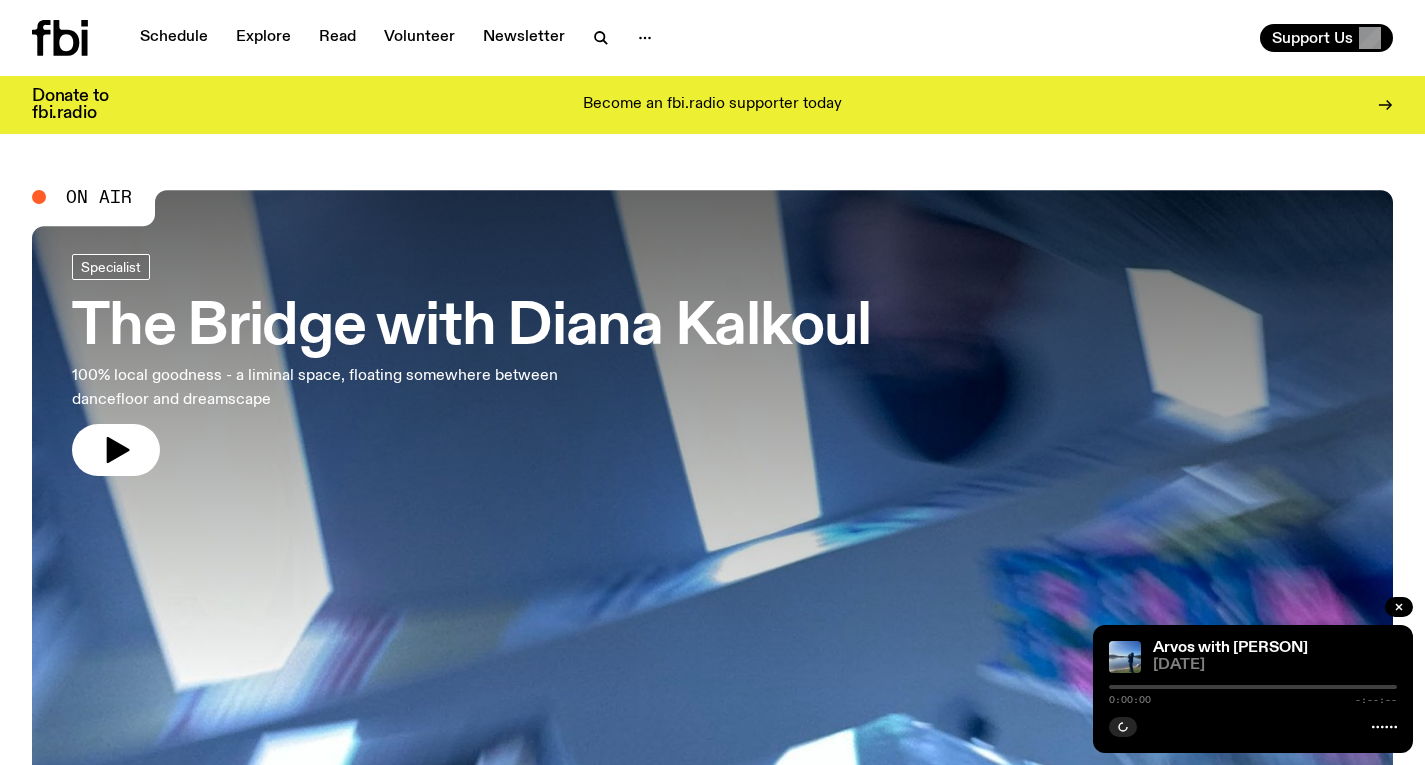 click on "The Bridge with Diana Kalkoul" at bounding box center (471, 328) 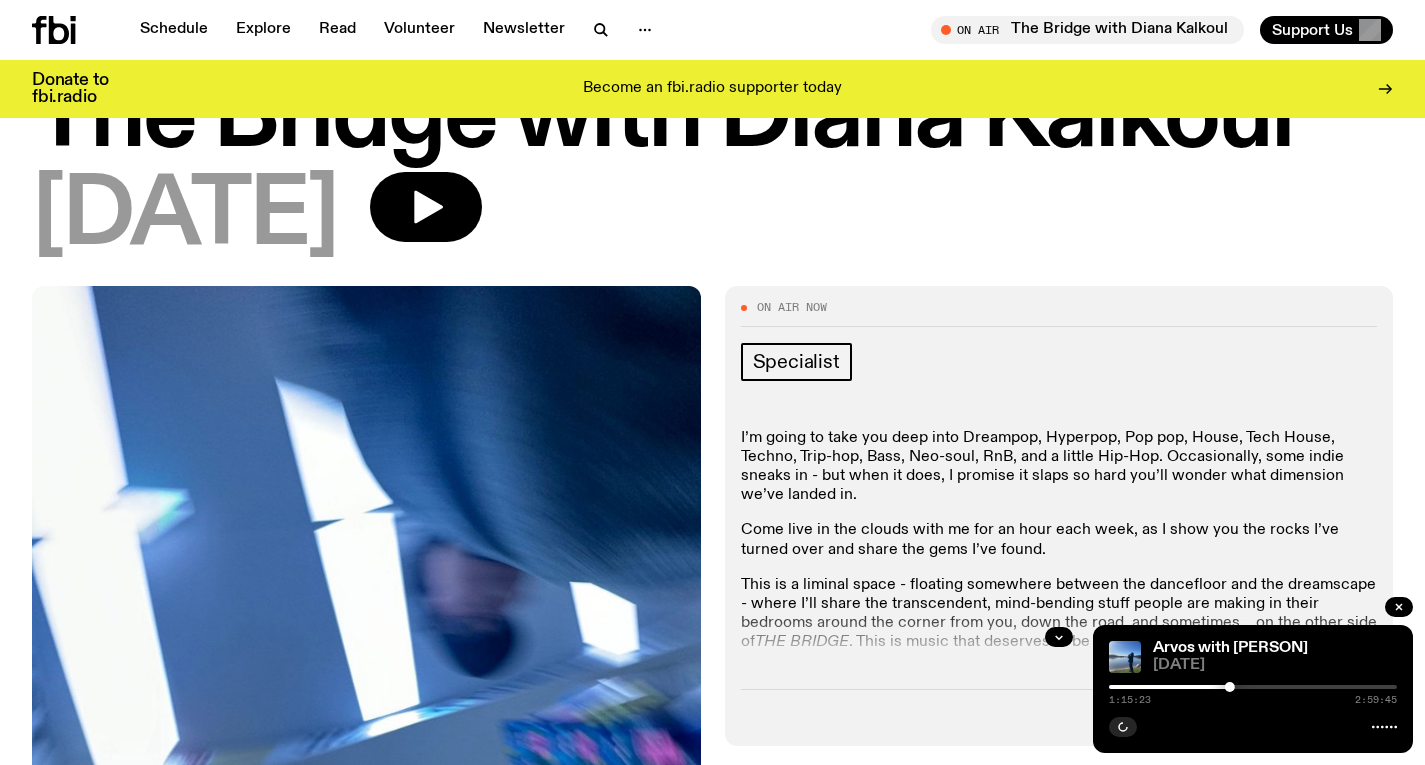 scroll, scrollTop: 42, scrollLeft: 0, axis: vertical 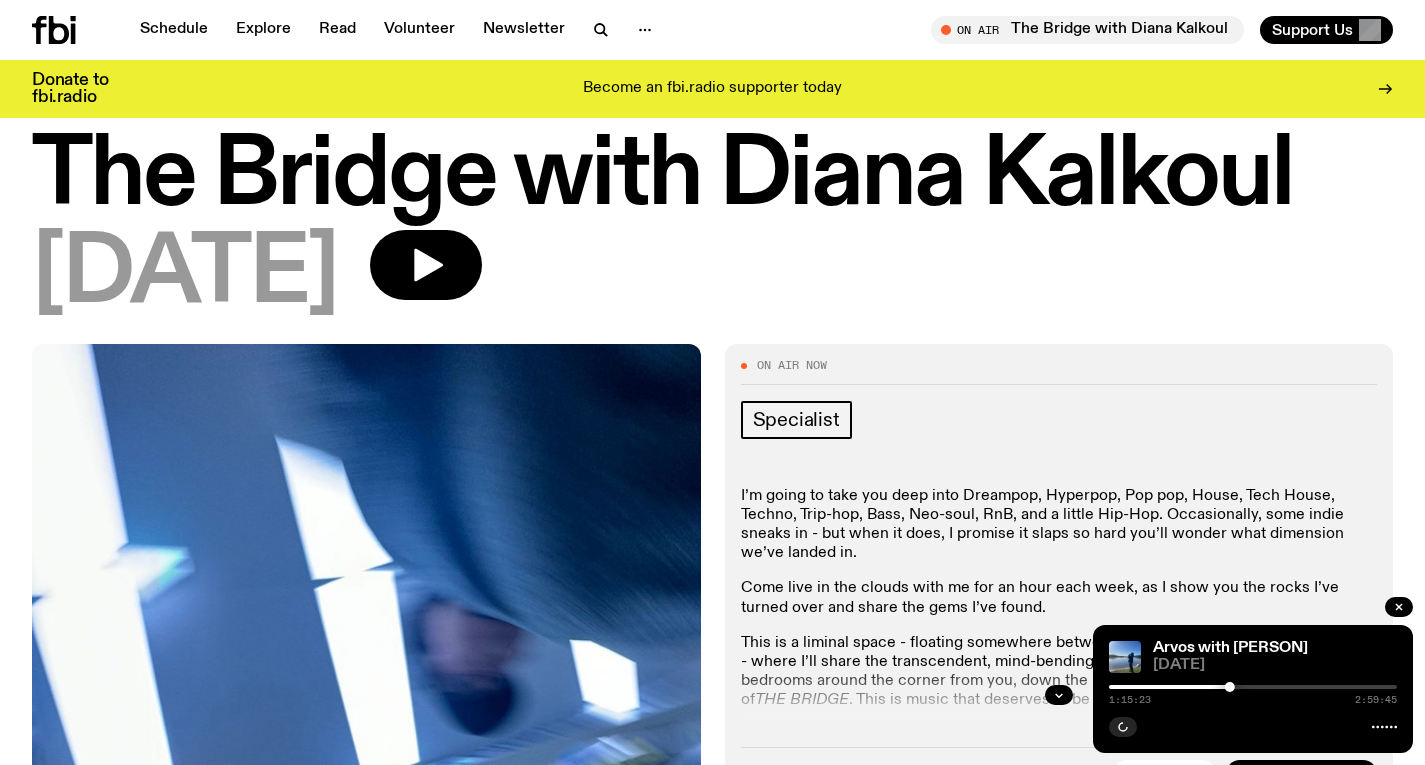 click on "Schedule Explore Read Volunteer Newsletter On Air The Bridge with [PERSON] Tune in live On Air The Bridge with [PERSON] Tune in live Support Us" at bounding box center [712, 30] 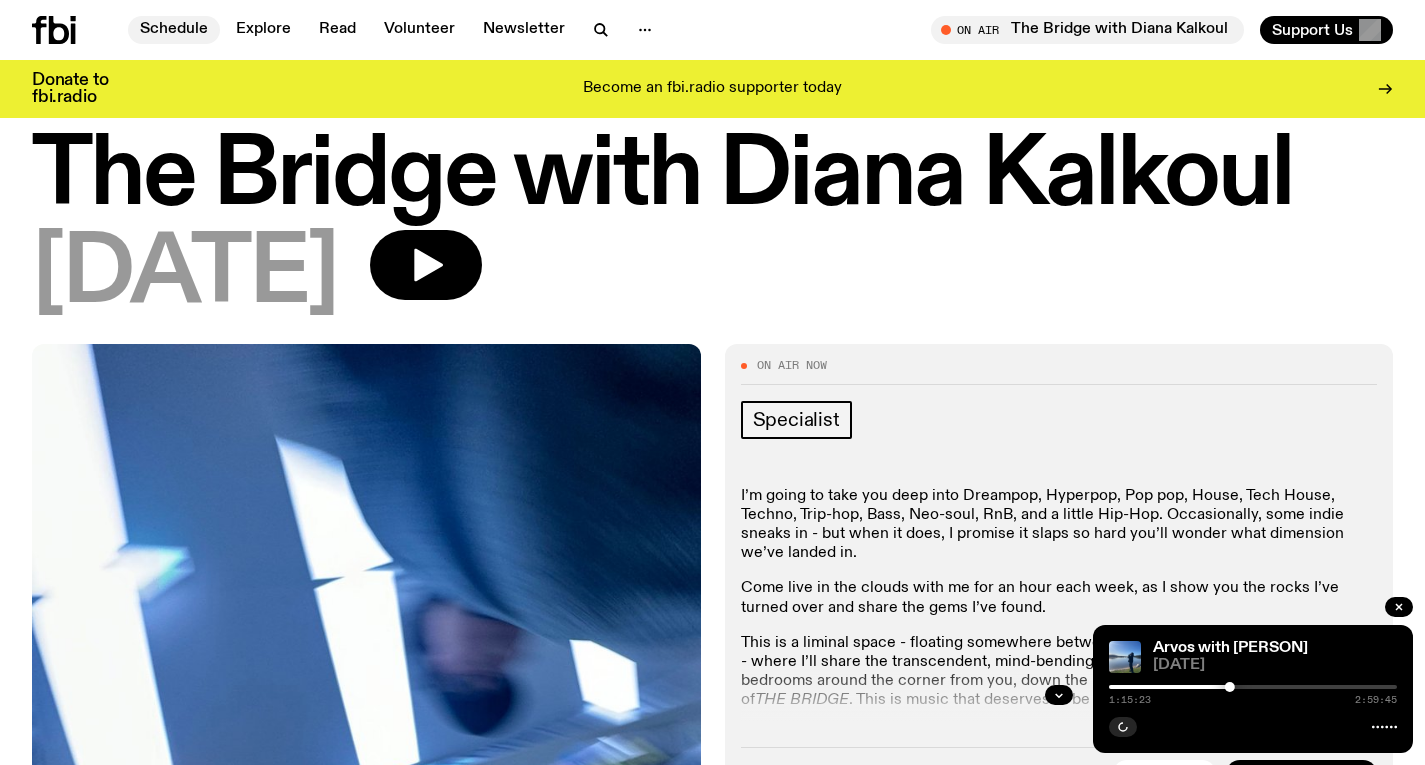 click on "Schedule" at bounding box center [174, 30] 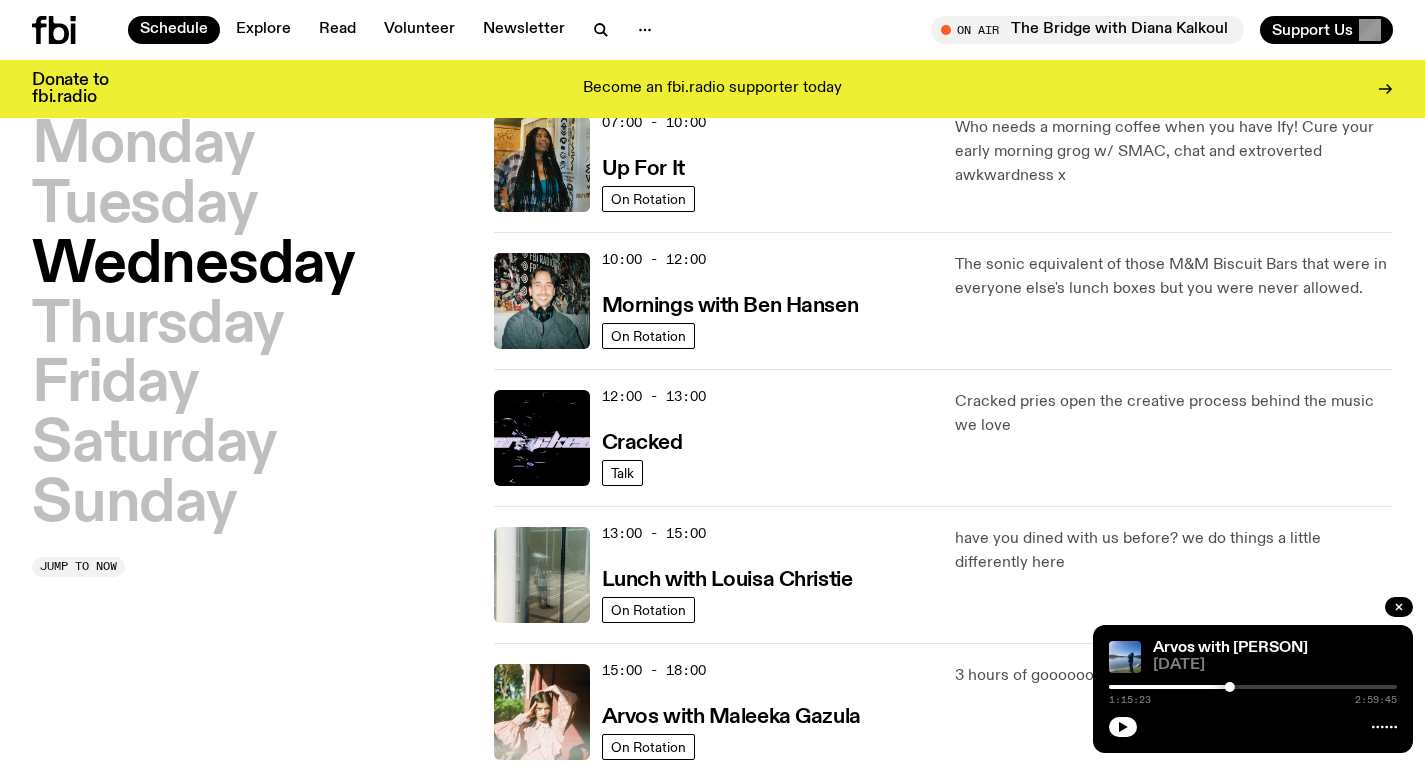 scroll, scrollTop: 211, scrollLeft: 0, axis: vertical 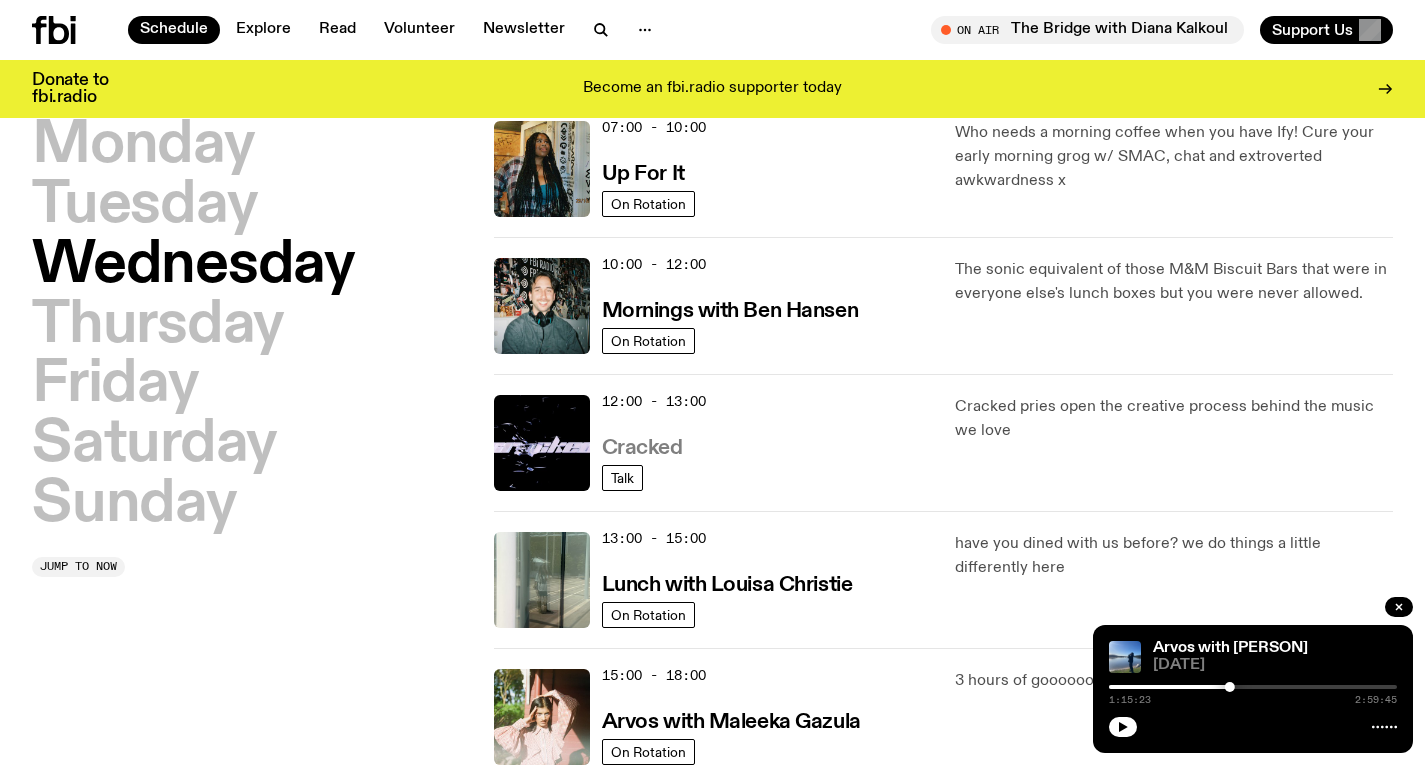 click on "Cracked" at bounding box center (642, 448) 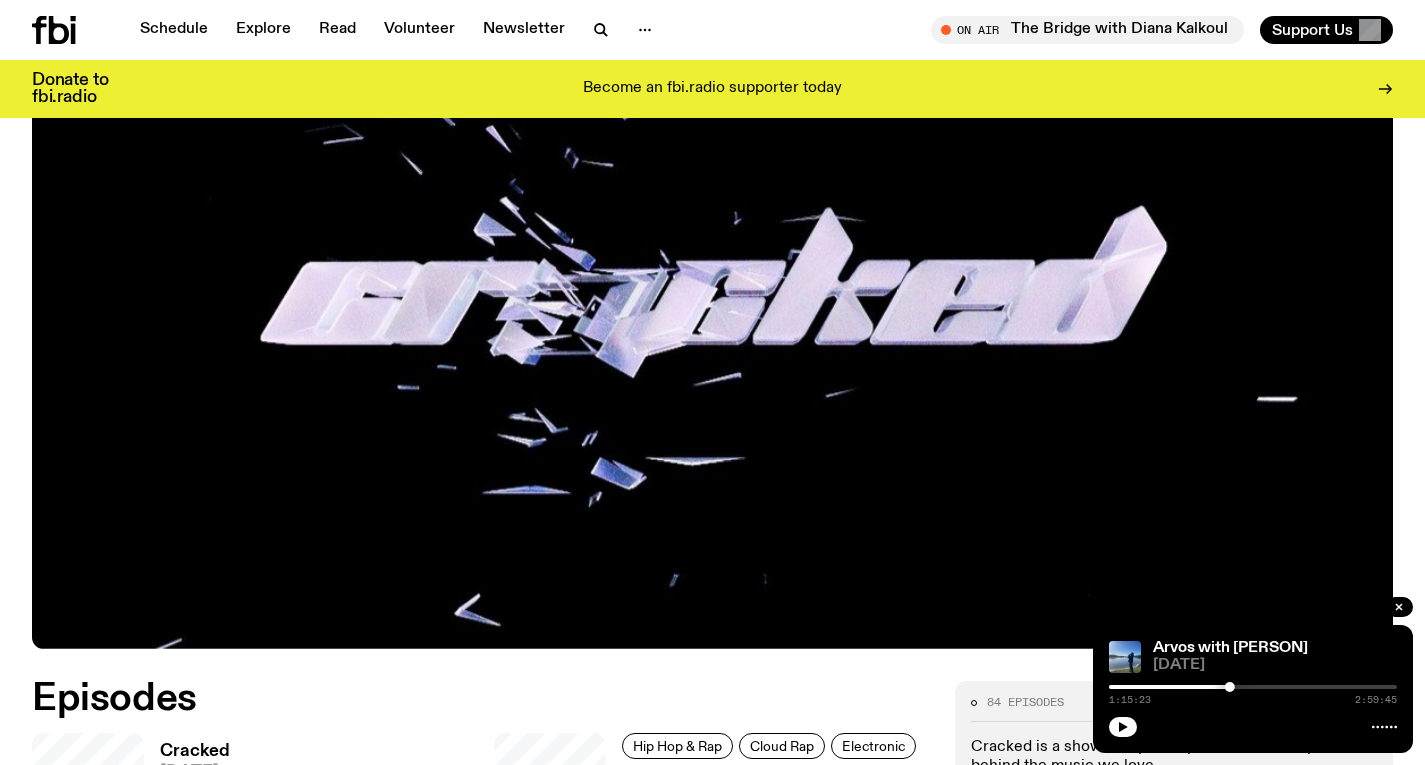 scroll, scrollTop: 661, scrollLeft: 0, axis: vertical 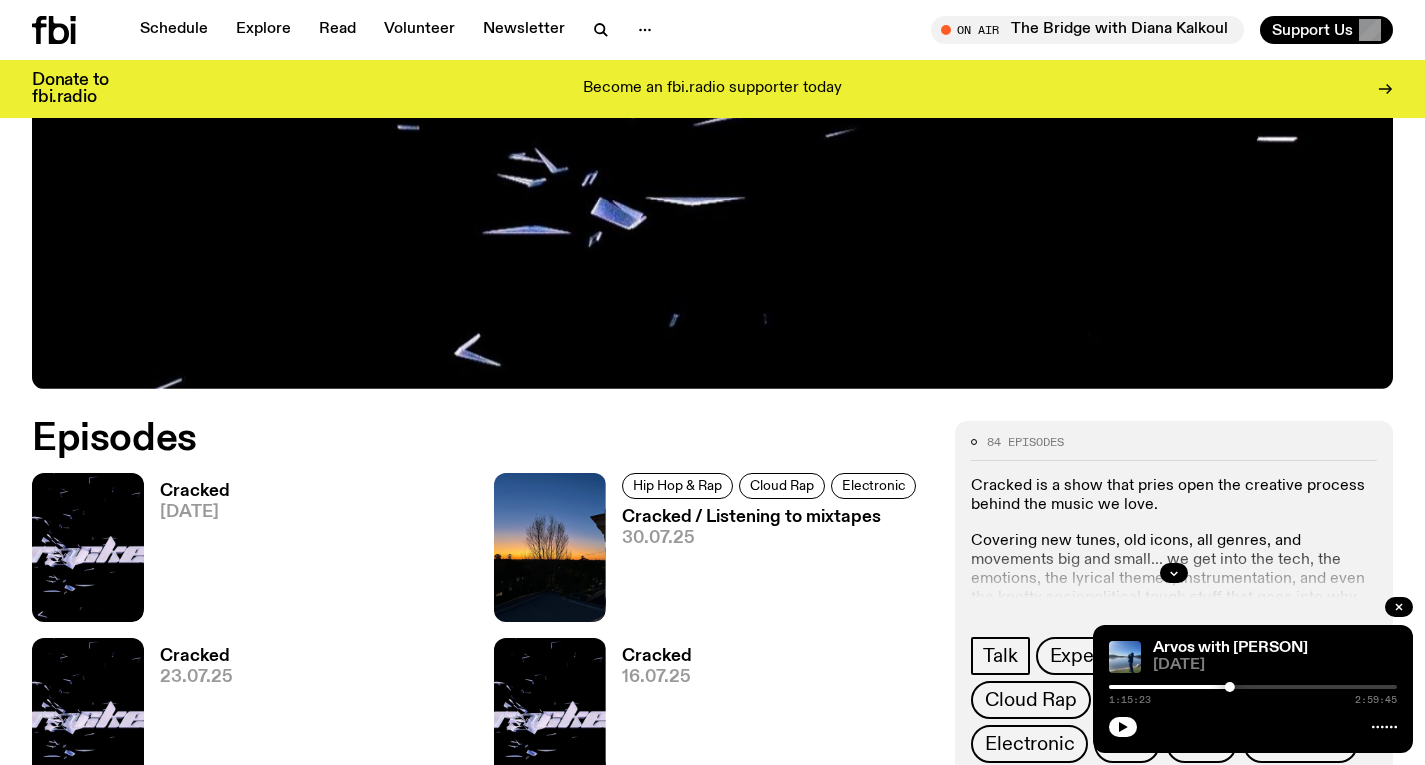 click on "Cracked / Listening to mixtapes" at bounding box center [772, 517] 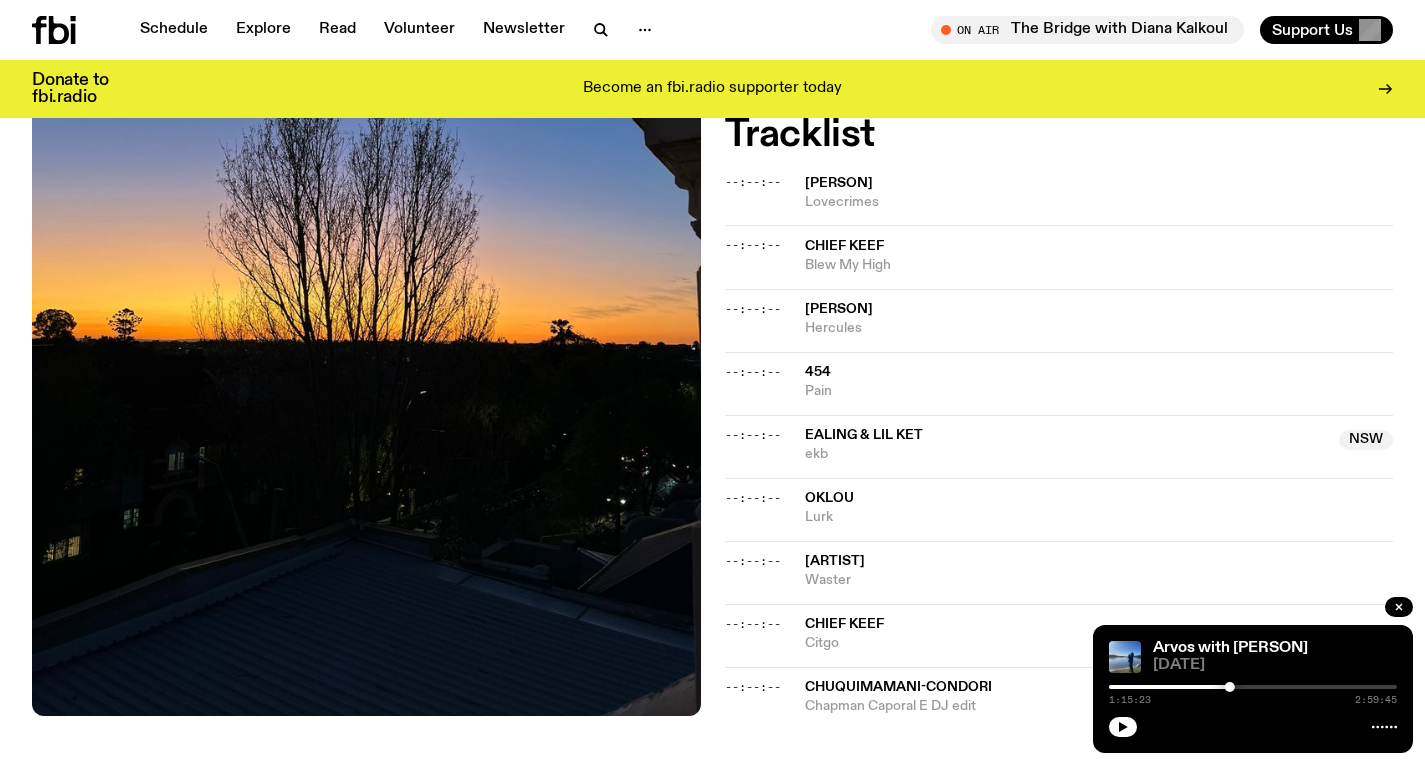 scroll, scrollTop: 643, scrollLeft: 0, axis: vertical 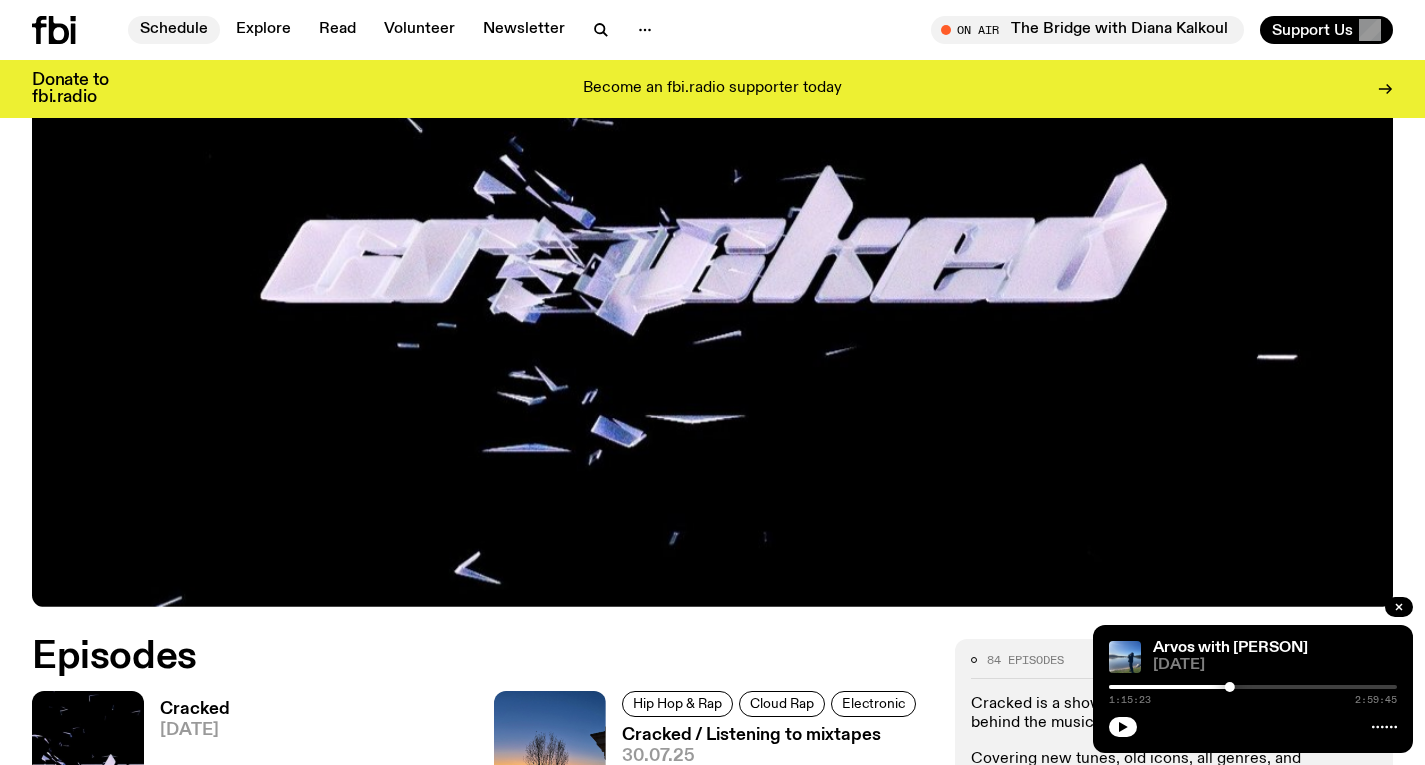 click on "Schedule" at bounding box center (174, 30) 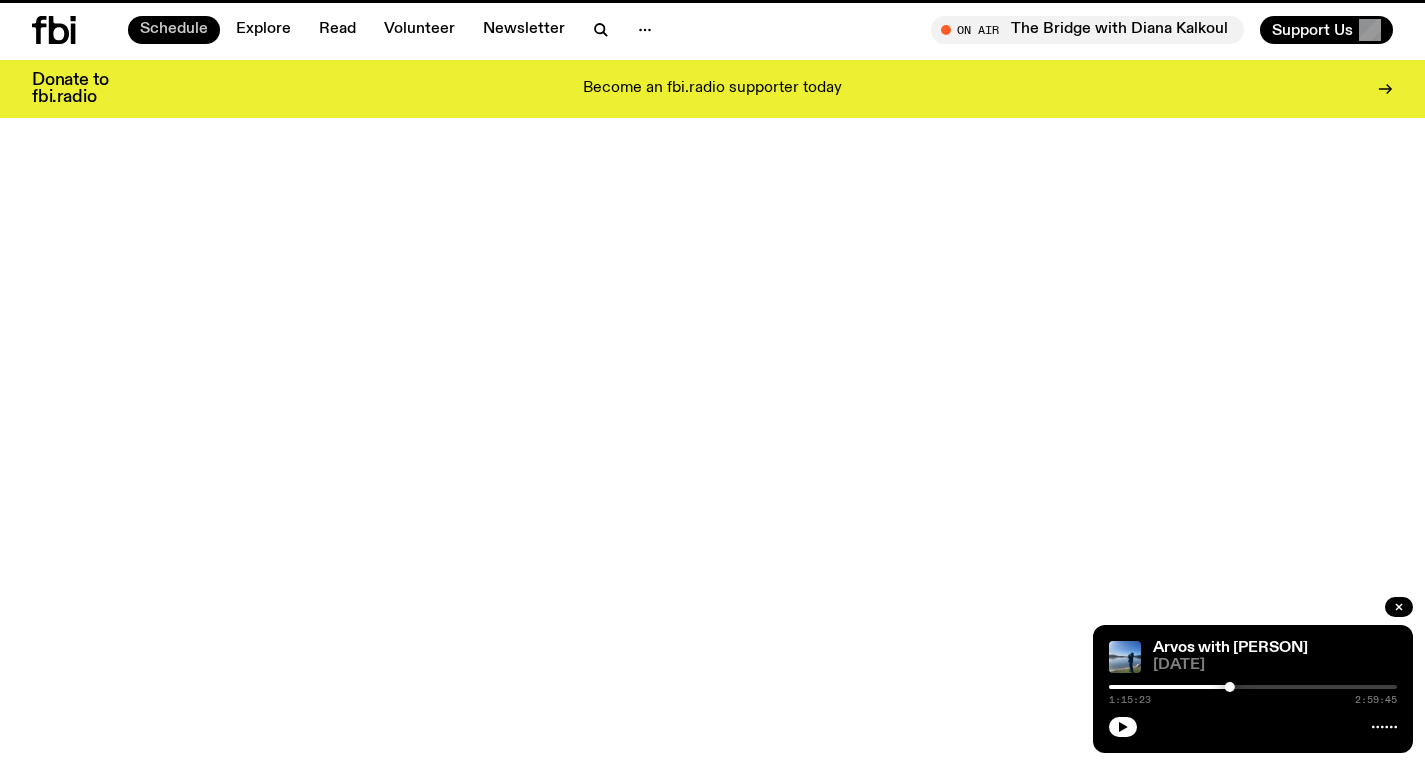 scroll, scrollTop: 0, scrollLeft: 0, axis: both 